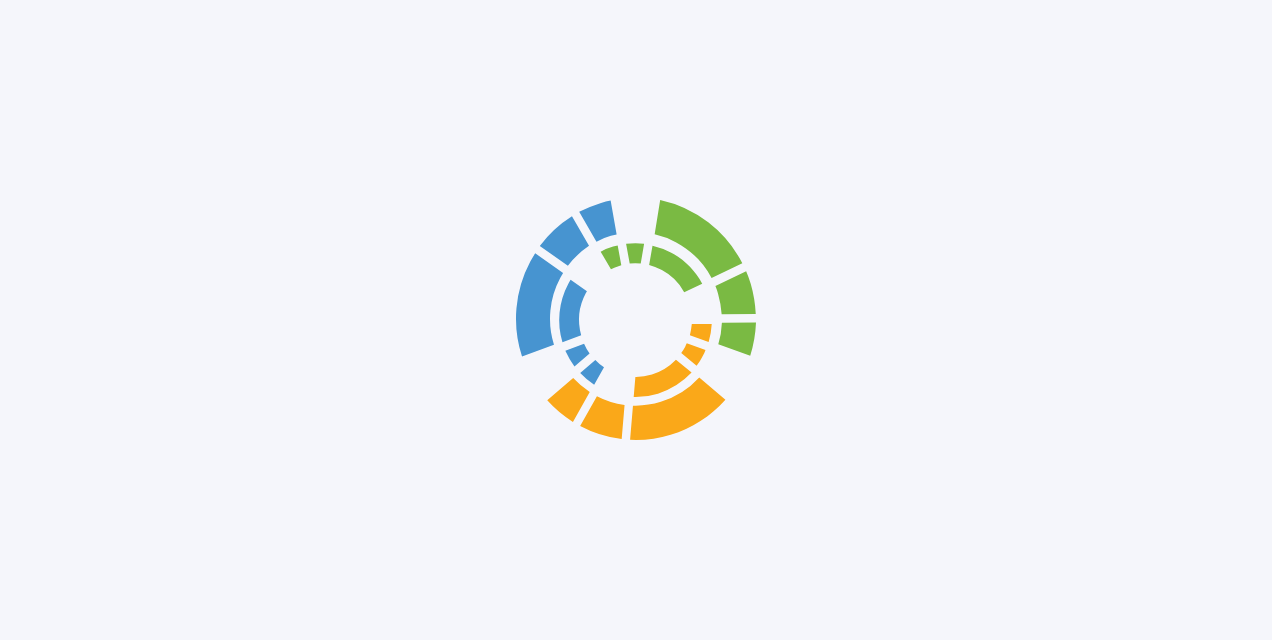 scroll, scrollTop: 0, scrollLeft: 0, axis: both 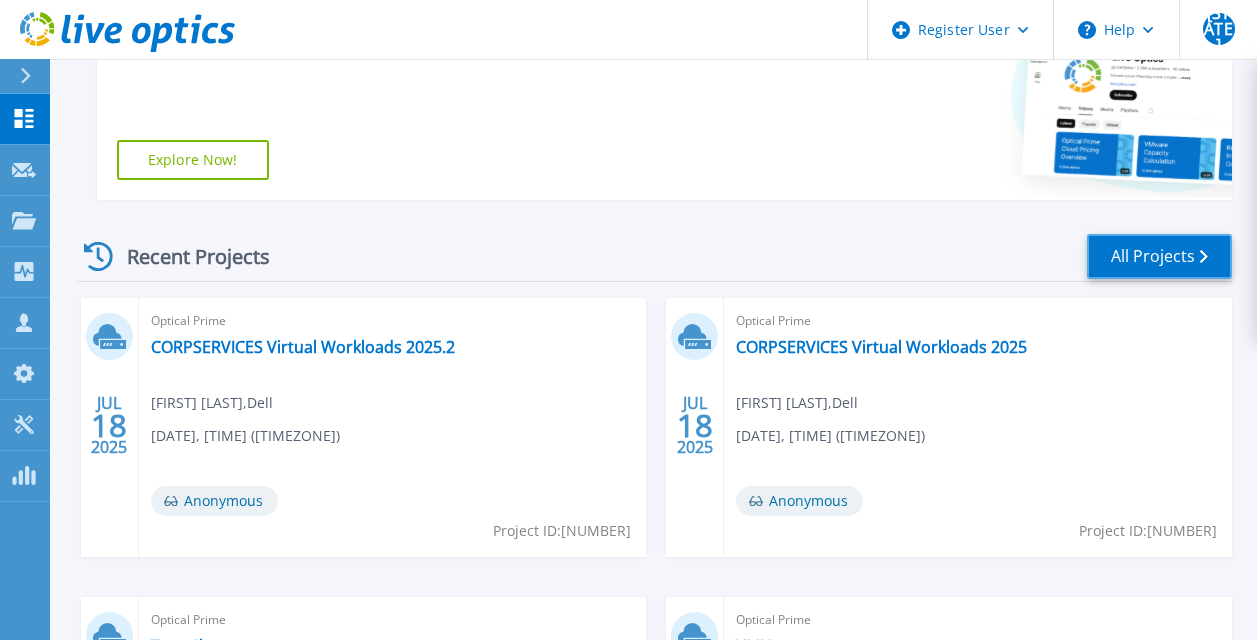 click on "All Projects" at bounding box center [1159, 256] 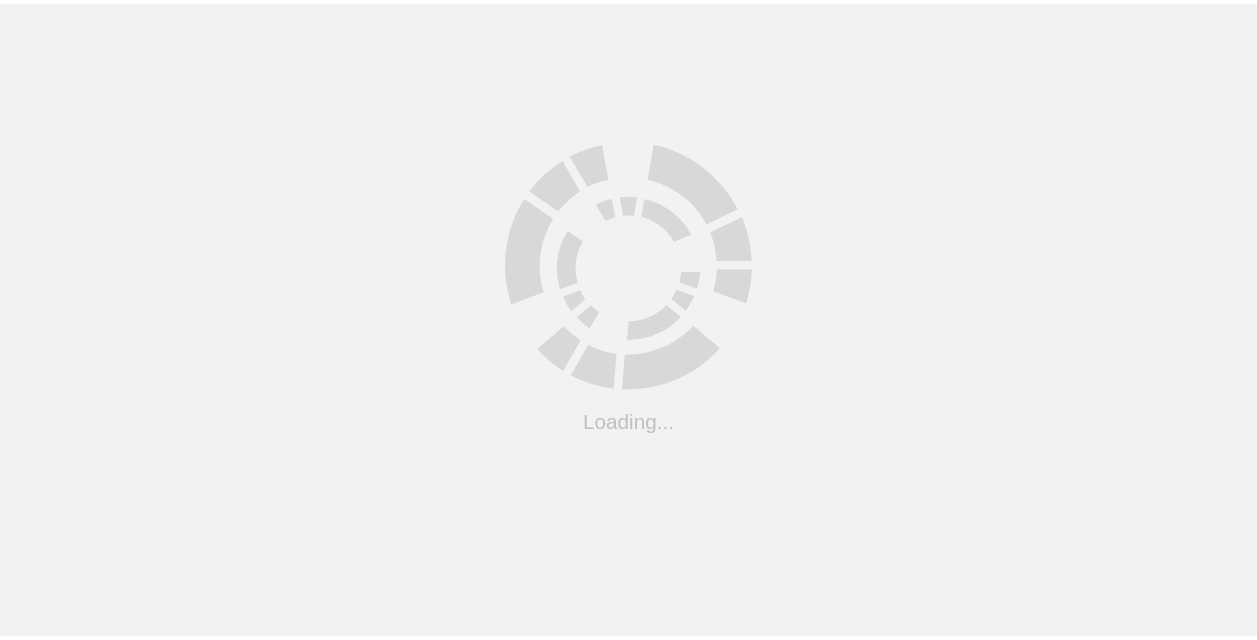 scroll, scrollTop: 0, scrollLeft: 0, axis: both 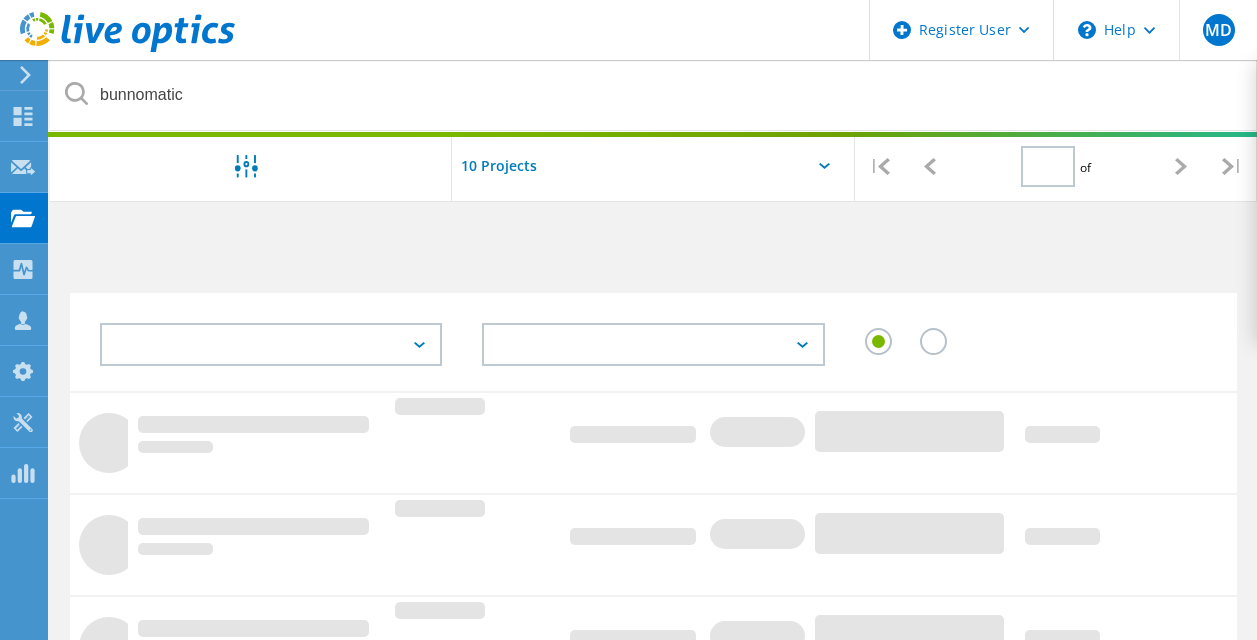 type on "1" 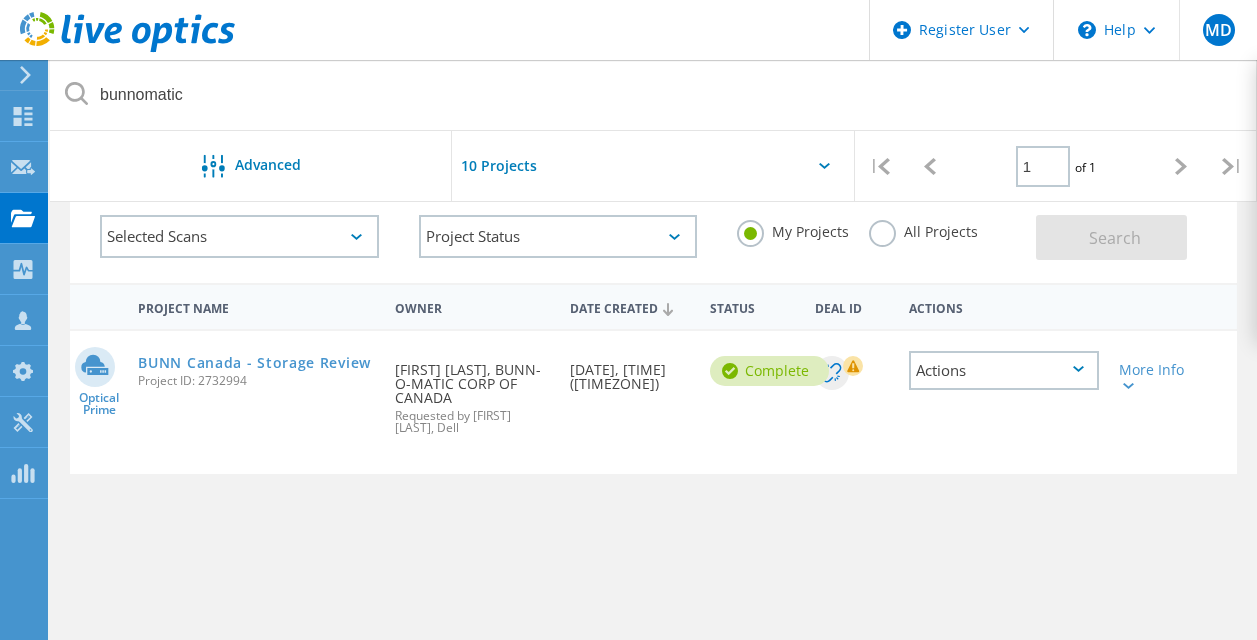 scroll, scrollTop: 0, scrollLeft: 0, axis: both 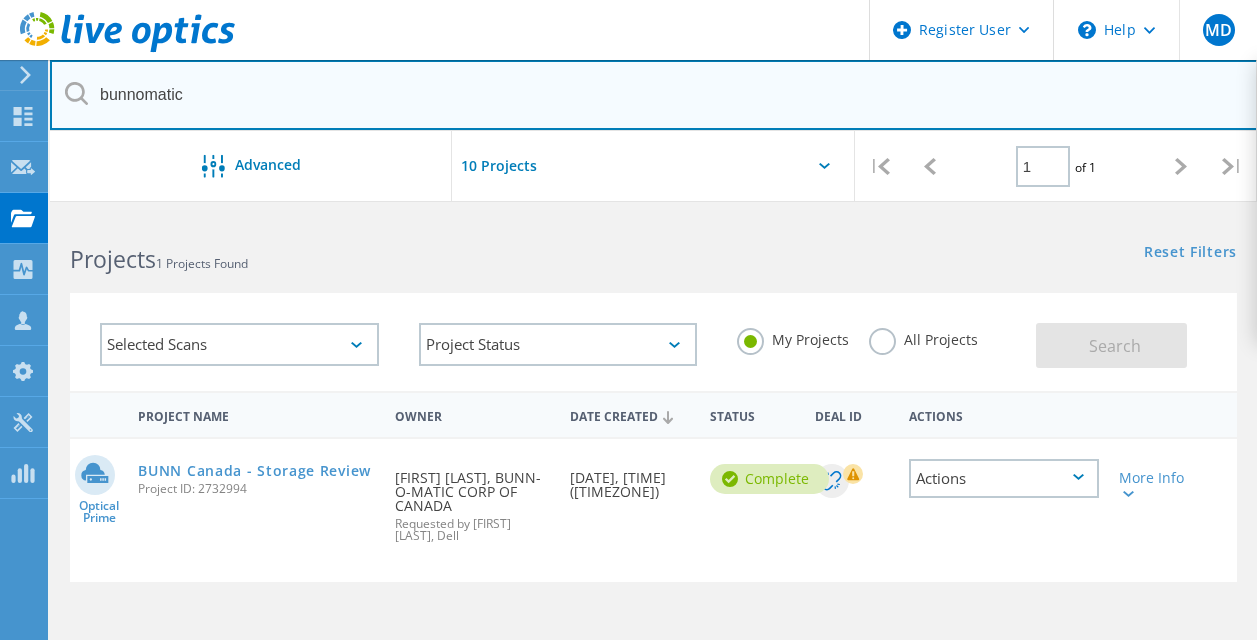 click on "bunnomatic" at bounding box center [654, 95] 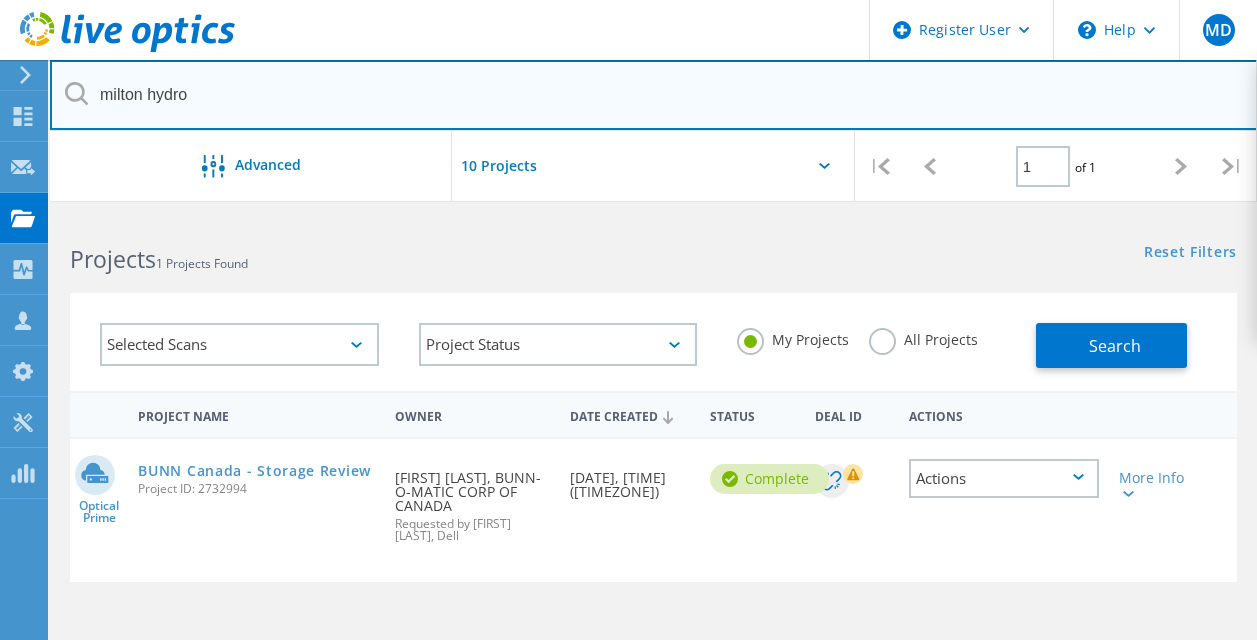 type on "milton hydro" 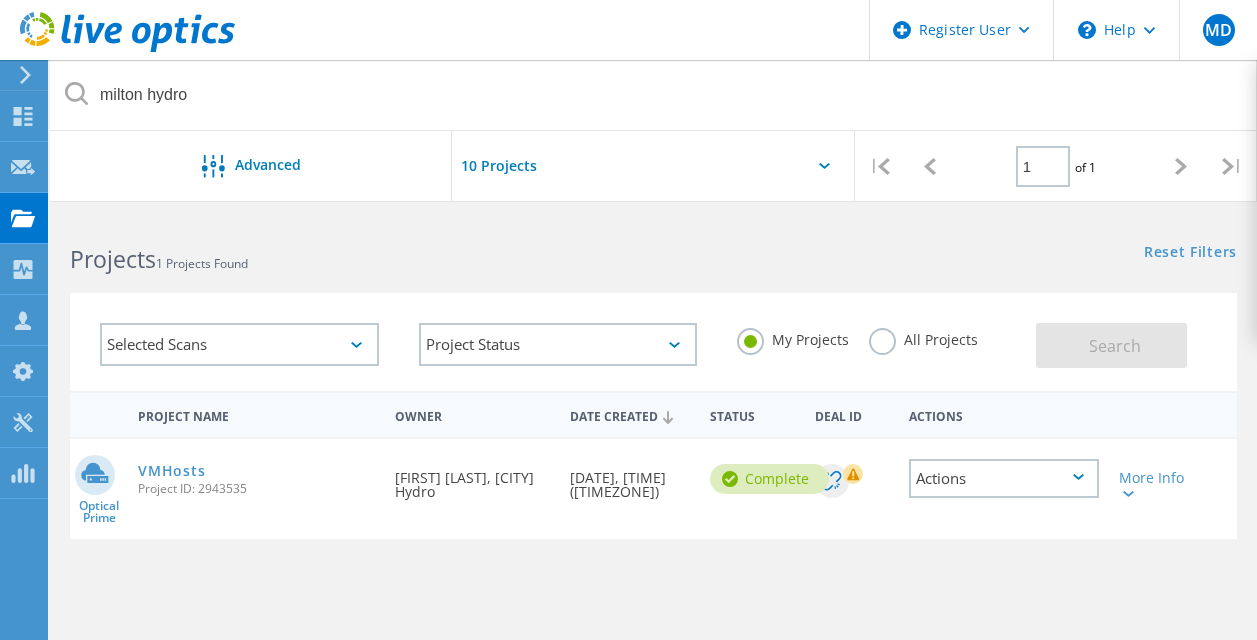 click on "All Projects" 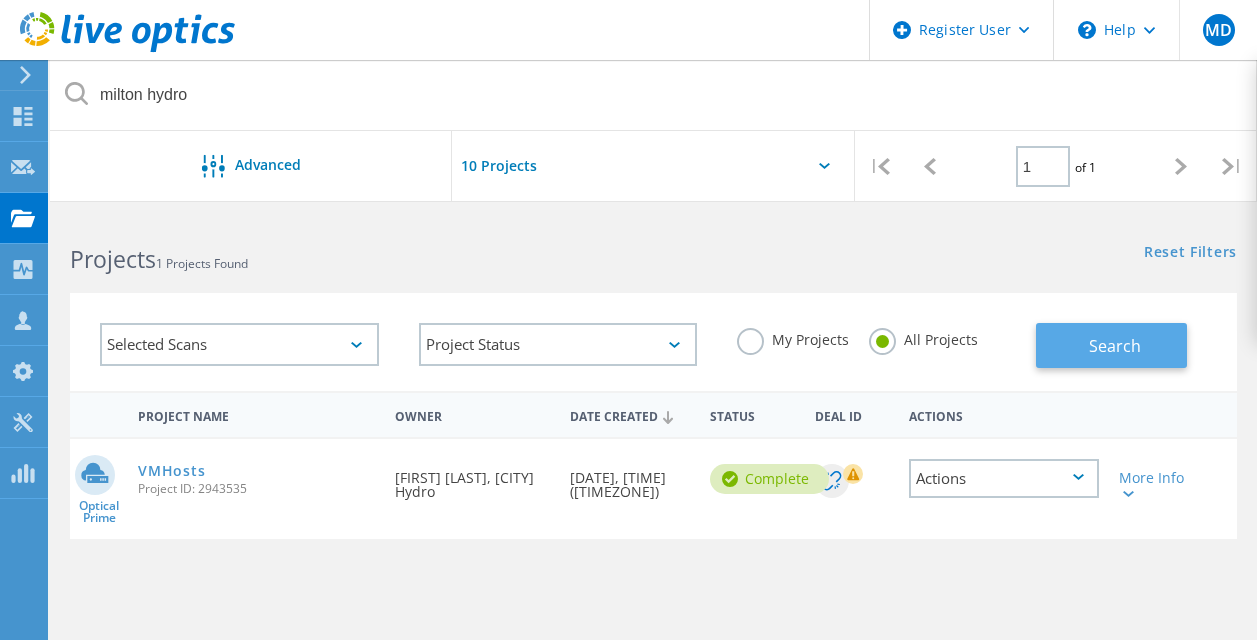 click on "Search" 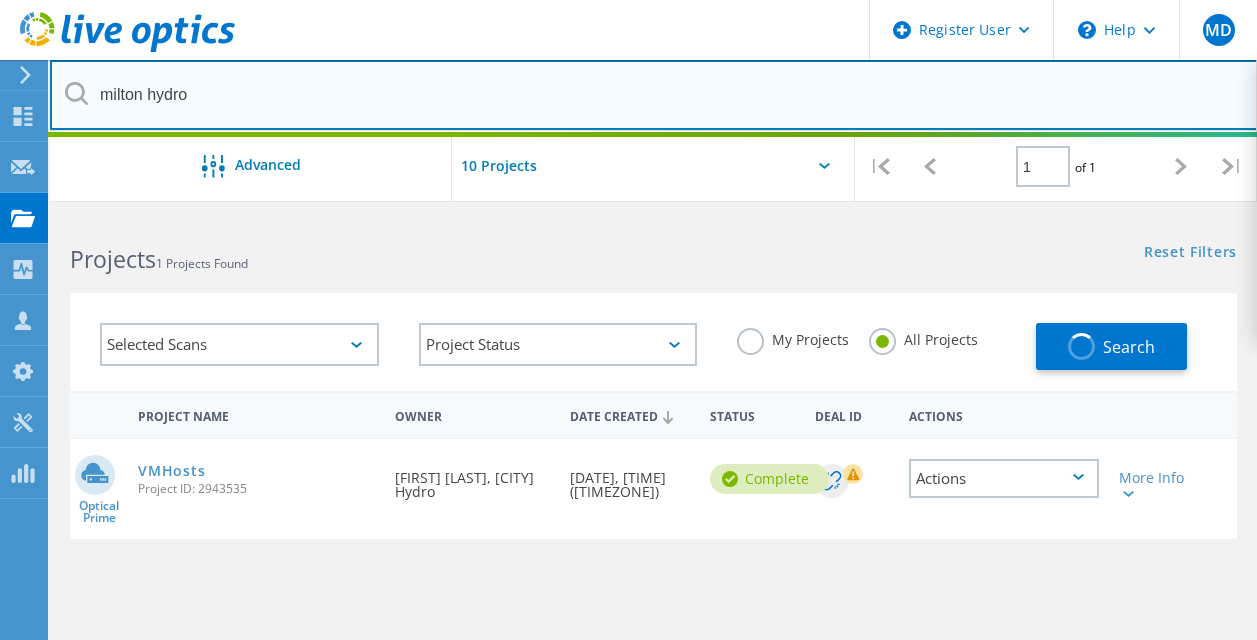 click on "milton hydro" at bounding box center [654, 95] 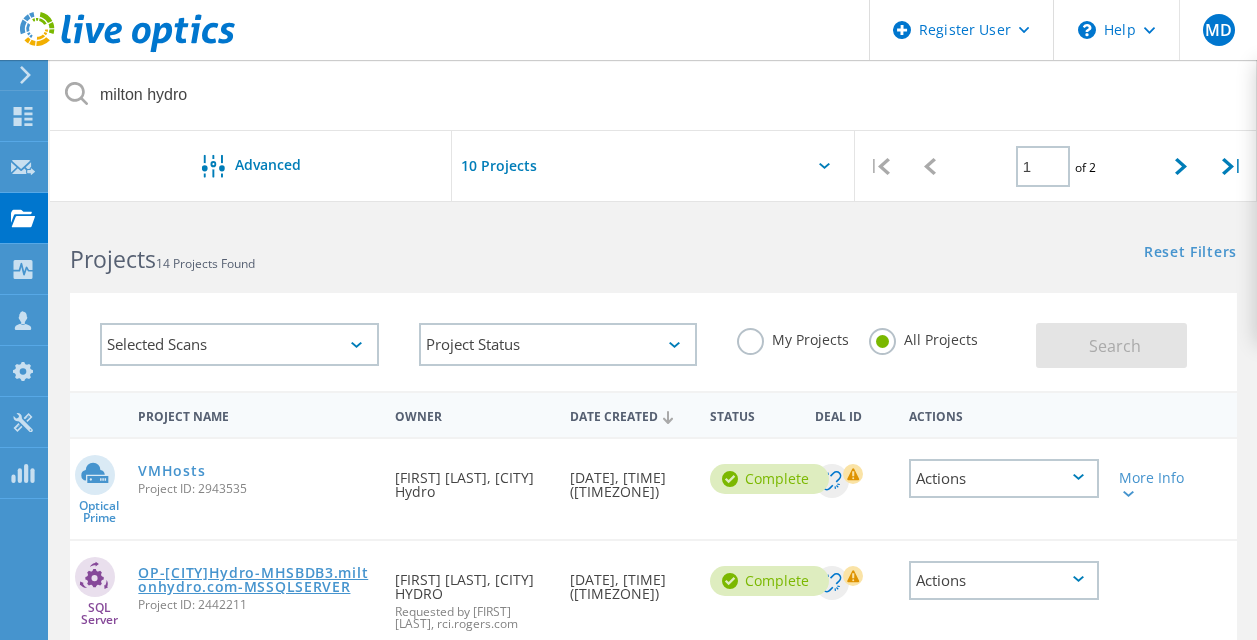 click on "OP-MiltonHydro-MHSBDB3.miltonhydro.com-MSSQLSERVER" 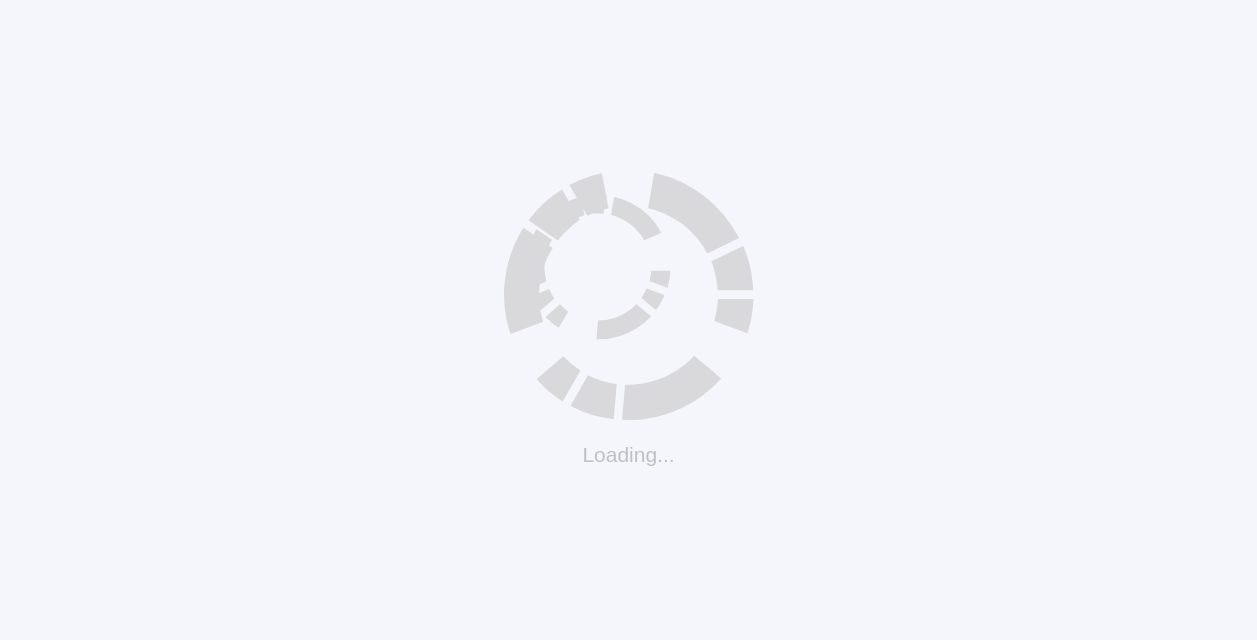 scroll, scrollTop: 0, scrollLeft: 0, axis: both 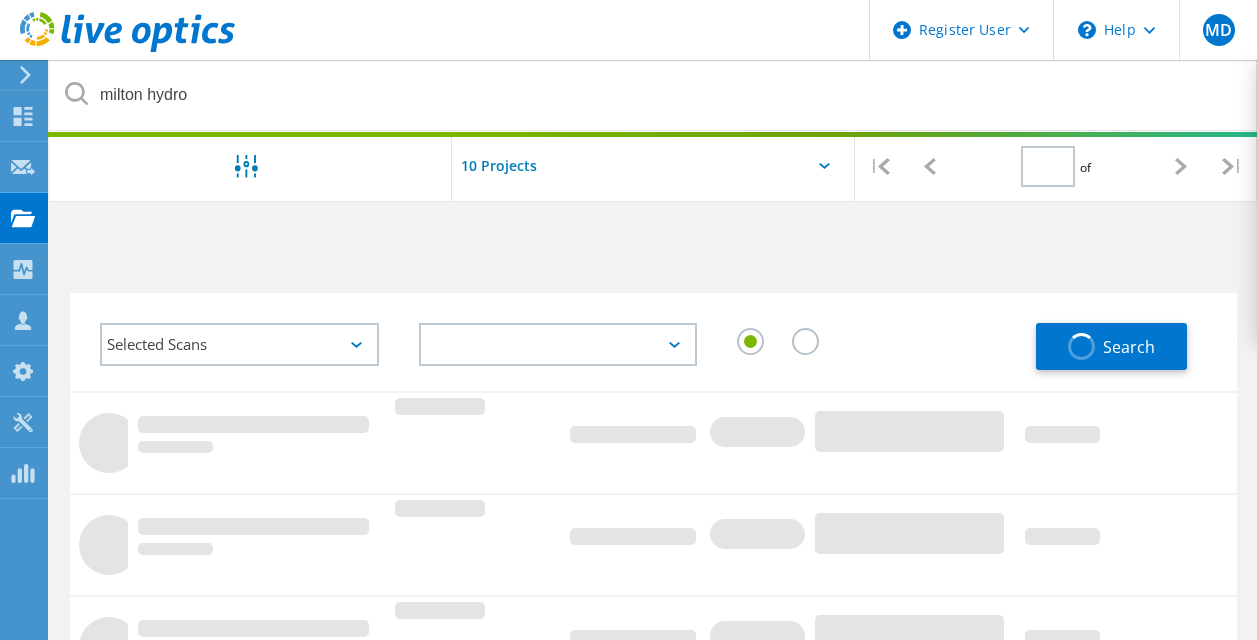 type on "1" 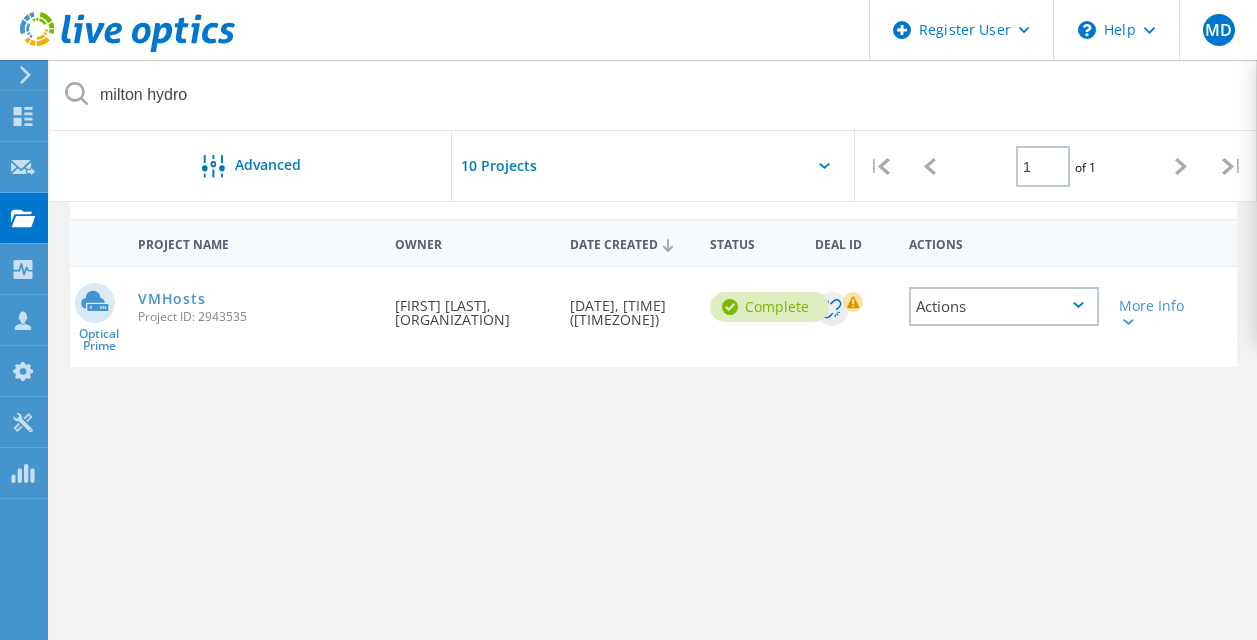 scroll, scrollTop: 174, scrollLeft: 0, axis: vertical 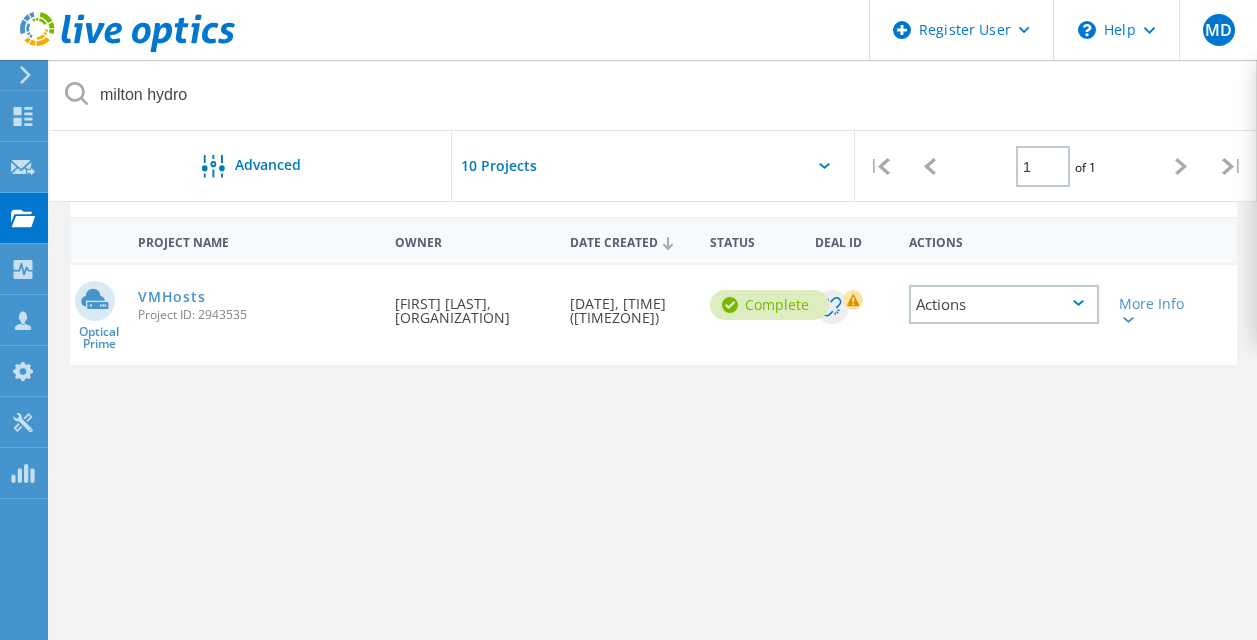 click on "Project ID: 2943535 Requested By [FIRST] [LAST], [ORGANIZATION] Date Created [DATE], [TIME] ([TIMEZONE]) Complete
Deal Id Actions More Info Collector Runs 1 Servers 10 Disks 14 Cluster Disks 15 Project ID 2943535 SFDC Deal ID 0 Duration 07:00:01:30 Start Time [DATE], [TIME] ([TIMEZONE]) End Time [DATE], [TIME] ([TIMEZONE]) Used Local Capacity 90089 Used Shared Capacity 24098 Peak Throughput 1321.1 IOPS 16006, 8642 Read/Write Ratio 58% / 42" 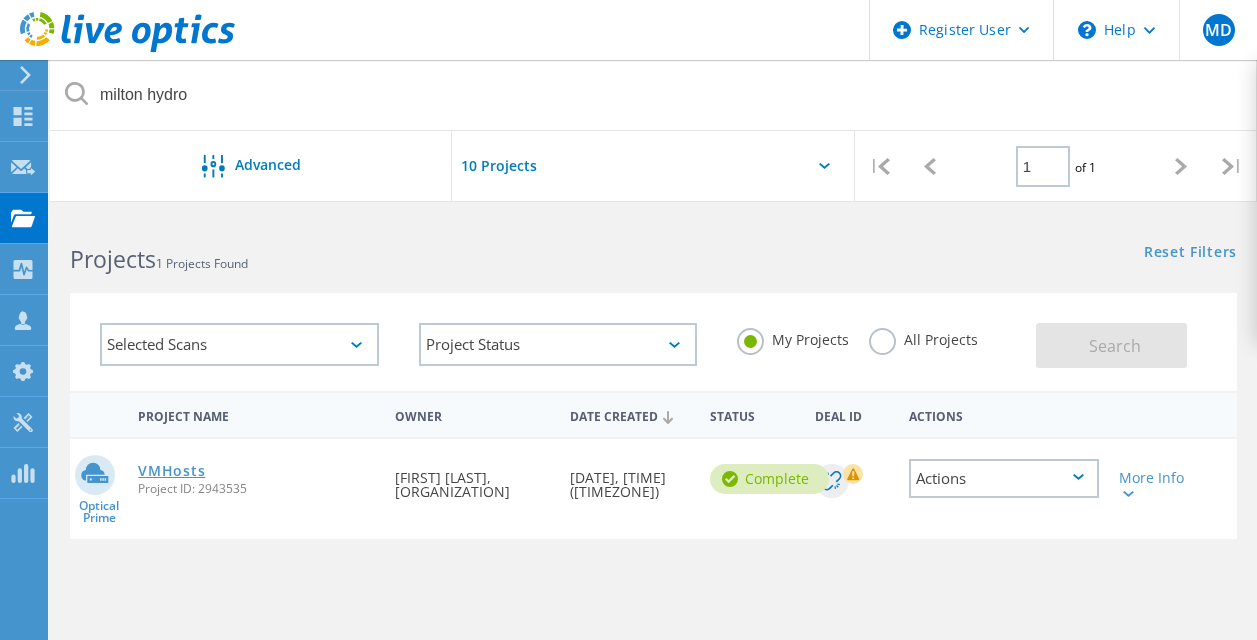 click on "VMHosts" 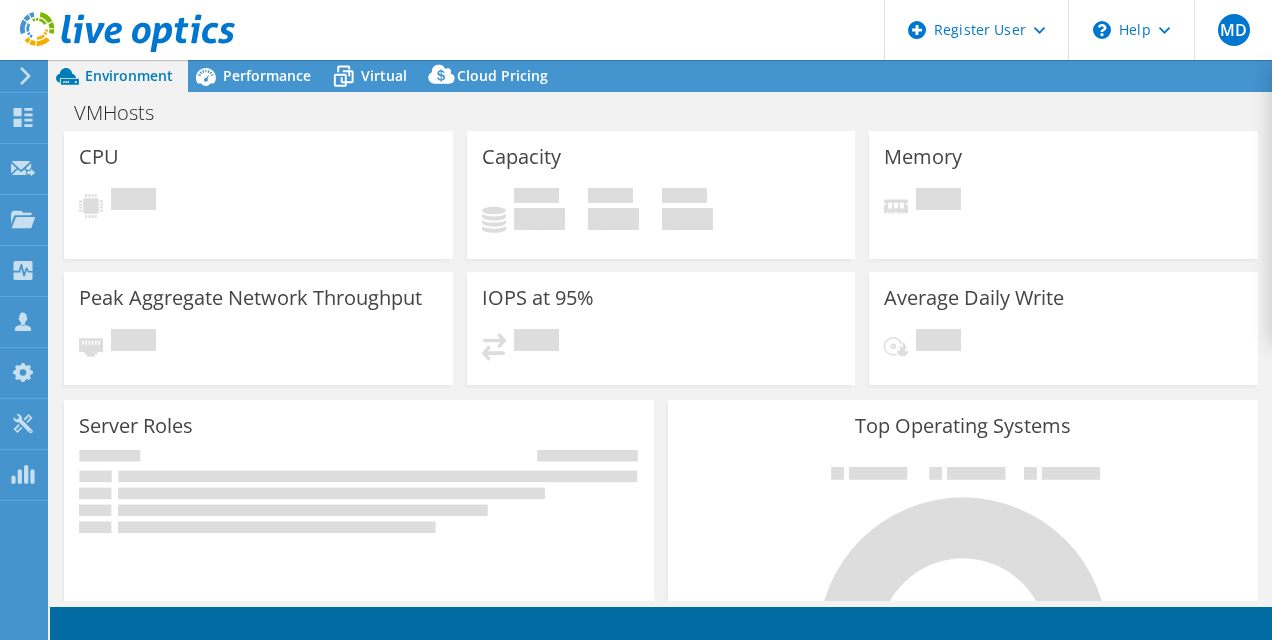 scroll, scrollTop: 0, scrollLeft: 0, axis: both 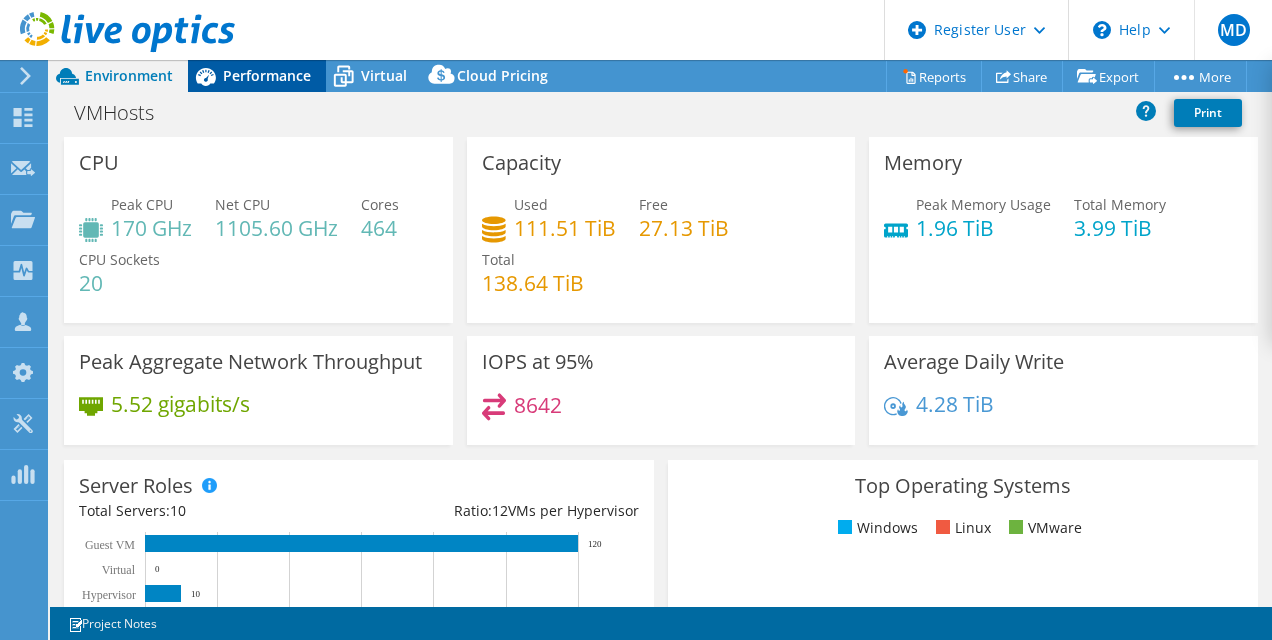 click on "Performance" at bounding box center [267, 75] 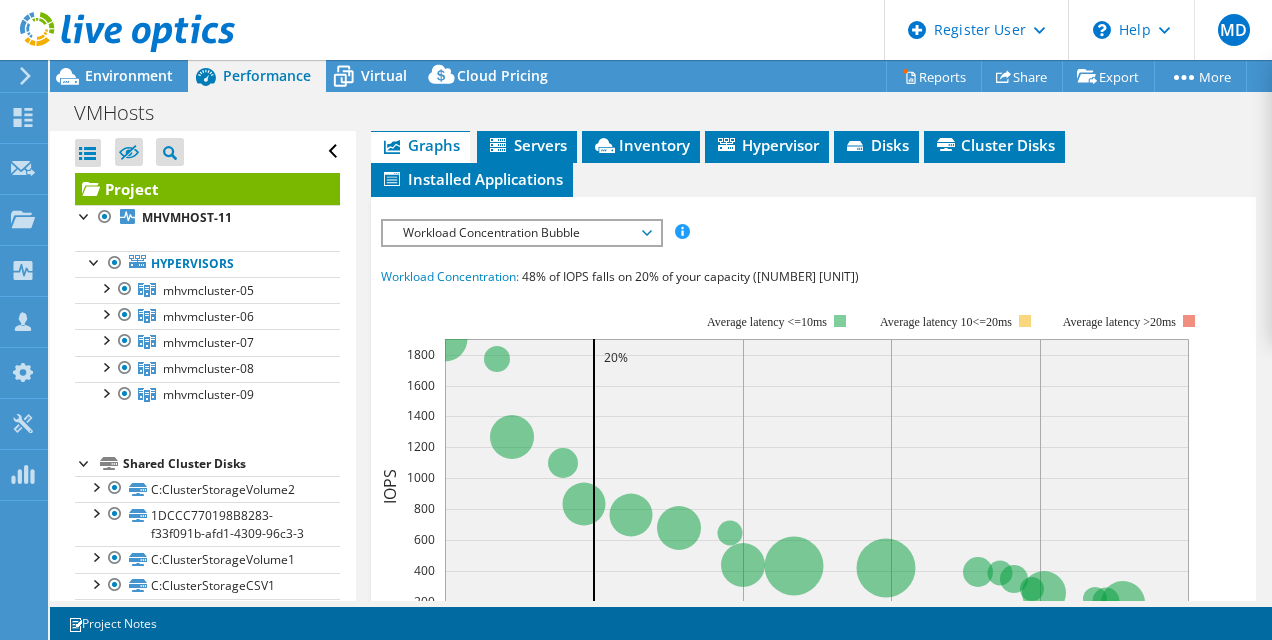 scroll, scrollTop: 588, scrollLeft: 0, axis: vertical 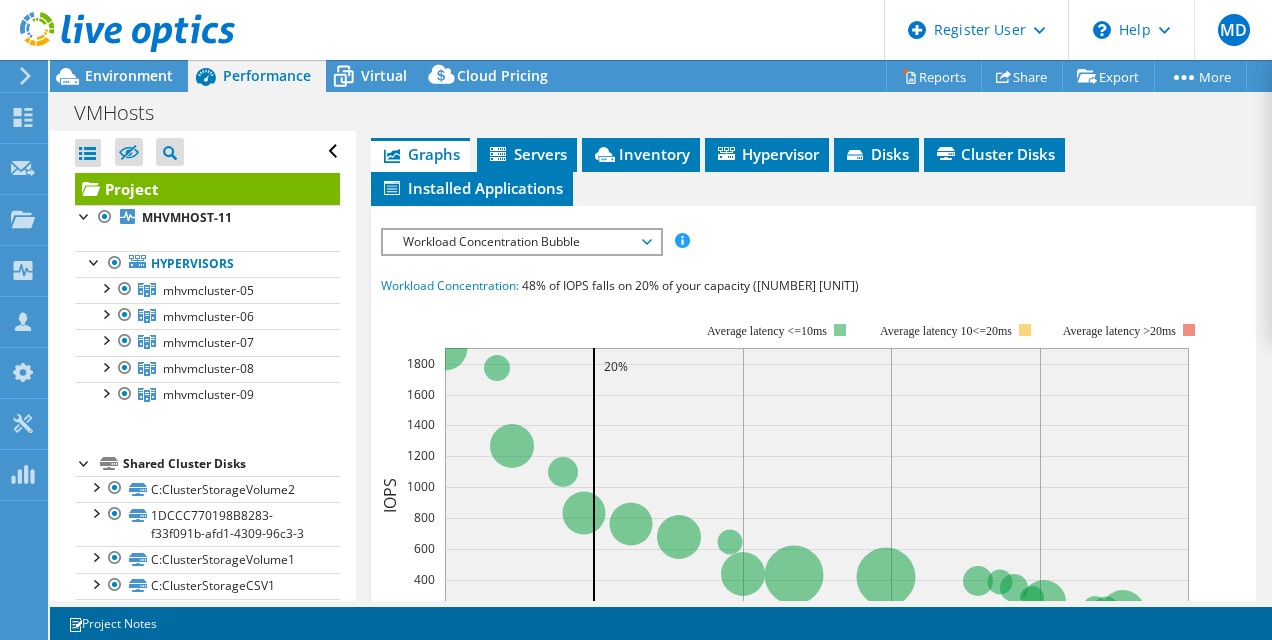 click on "IOPS
Disk Throughput
IO Size
Latency
Queue Depth
CPU Percentage
Memory
Page Faults
Participation
Network Throughput
Top Servers By Page Faults
Workload Concentration Line
Workload Concentration Bubble All" at bounding box center [814, 587] 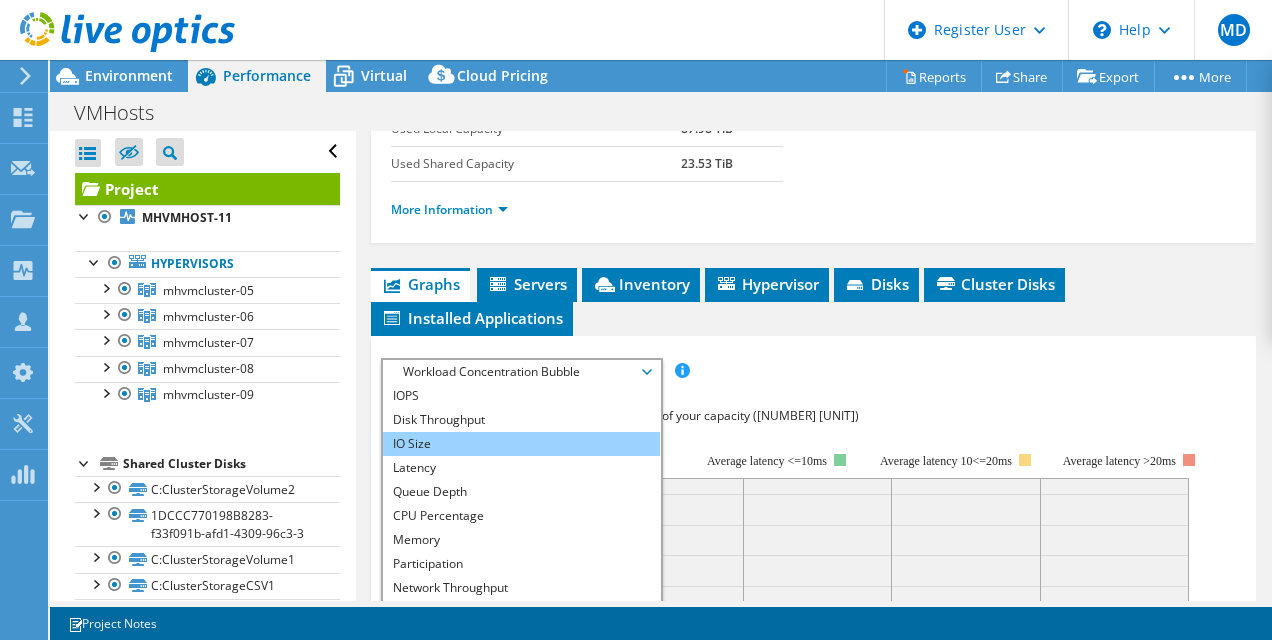 scroll, scrollTop: 457, scrollLeft: 0, axis: vertical 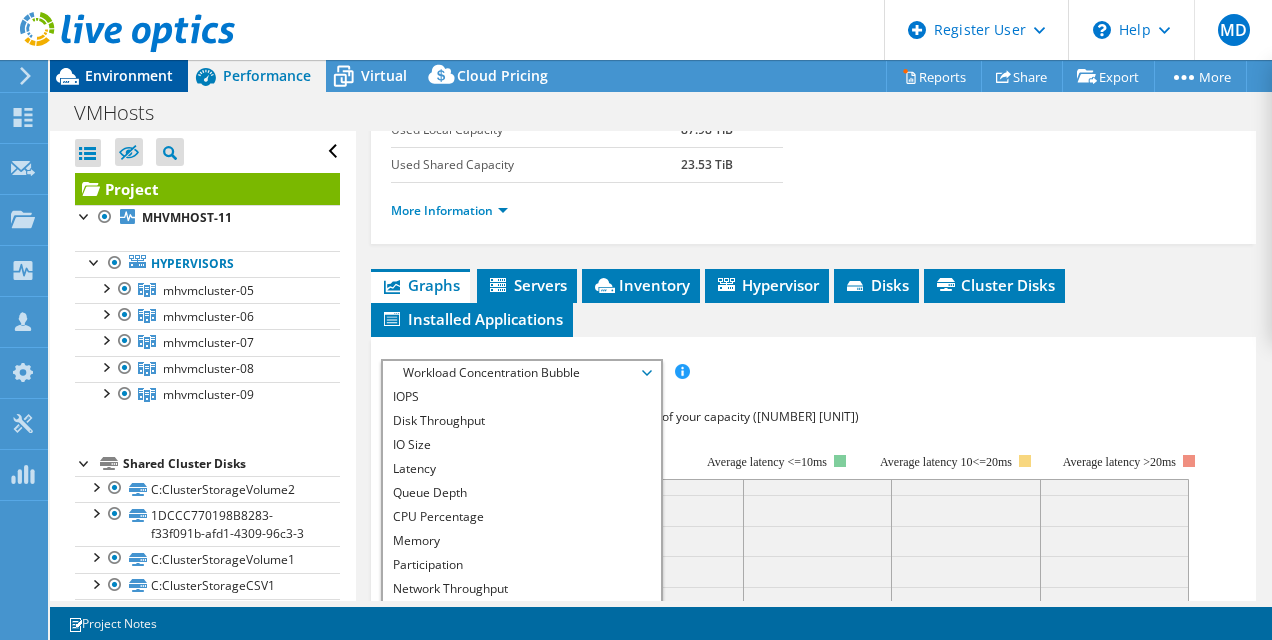 click on "Environment" at bounding box center (129, 75) 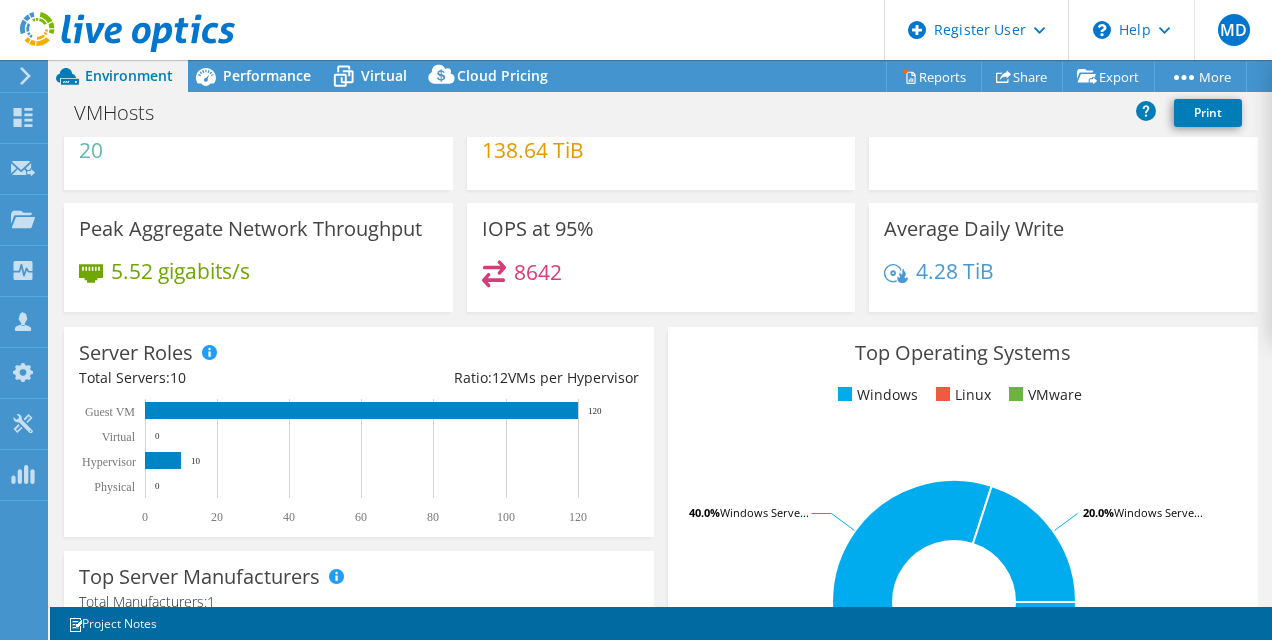 scroll, scrollTop: 0, scrollLeft: 0, axis: both 